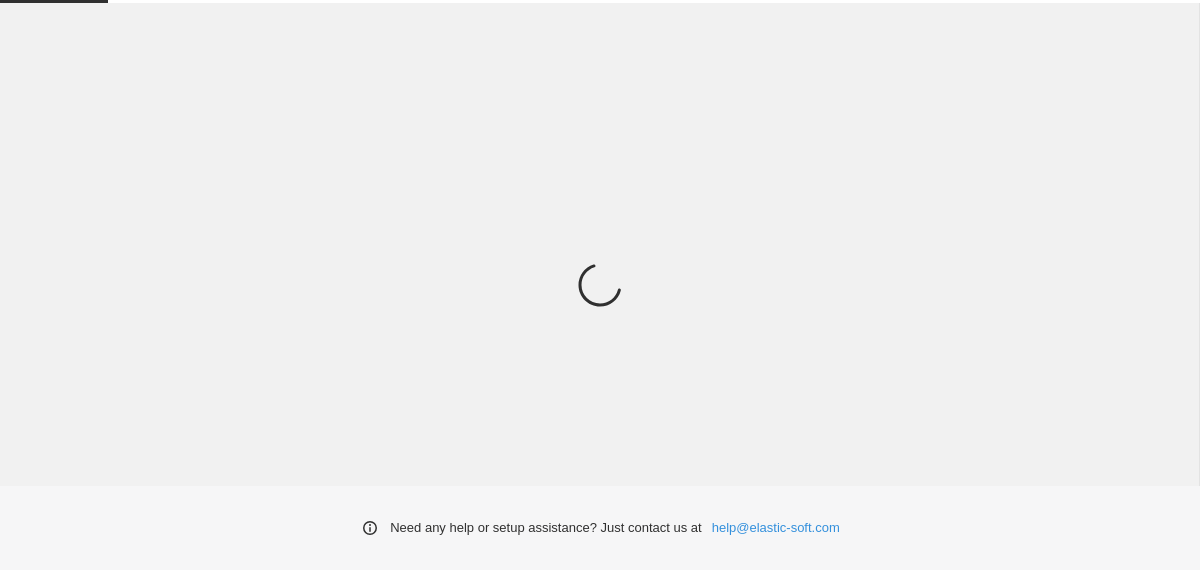 scroll, scrollTop: 0, scrollLeft: 0, axis: both 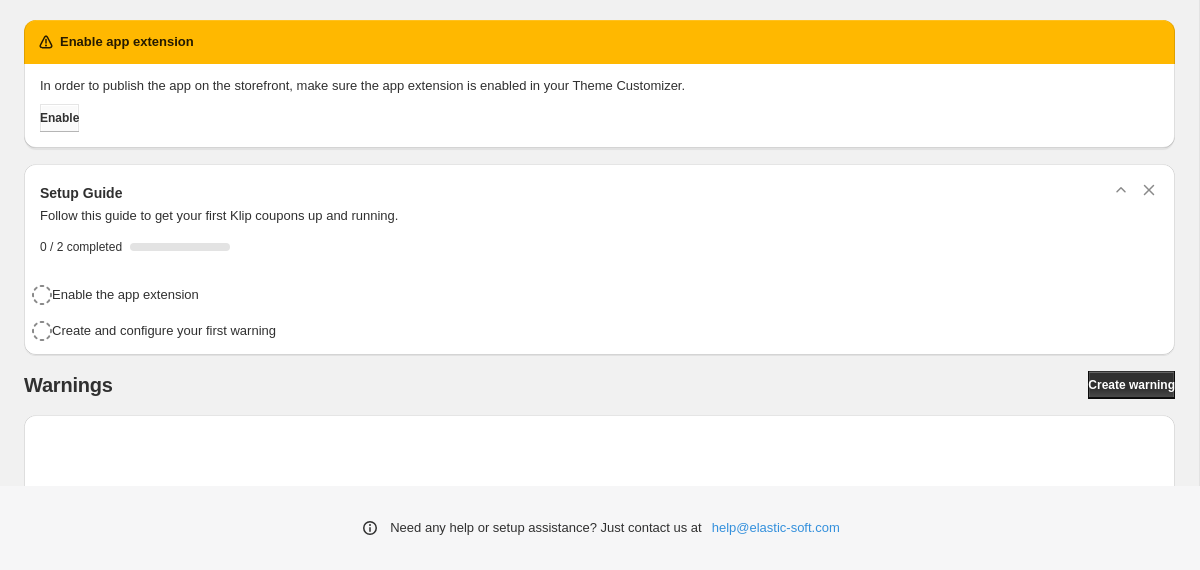 click on "Enable" at bounding box center (59, 118) 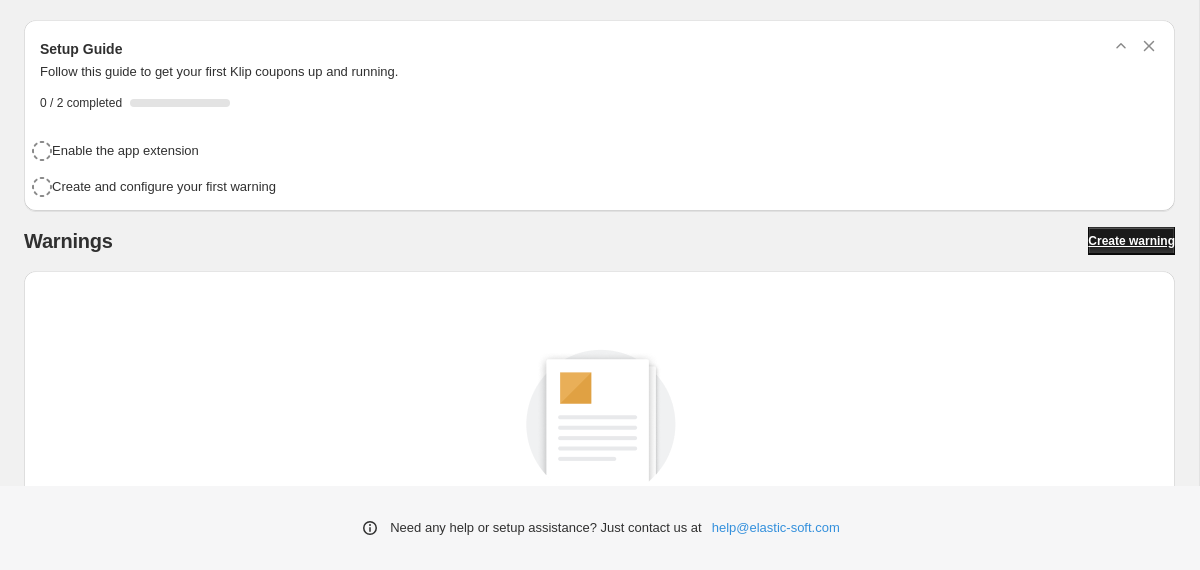 click on "Create warning" at bounding box center (1131, 241) 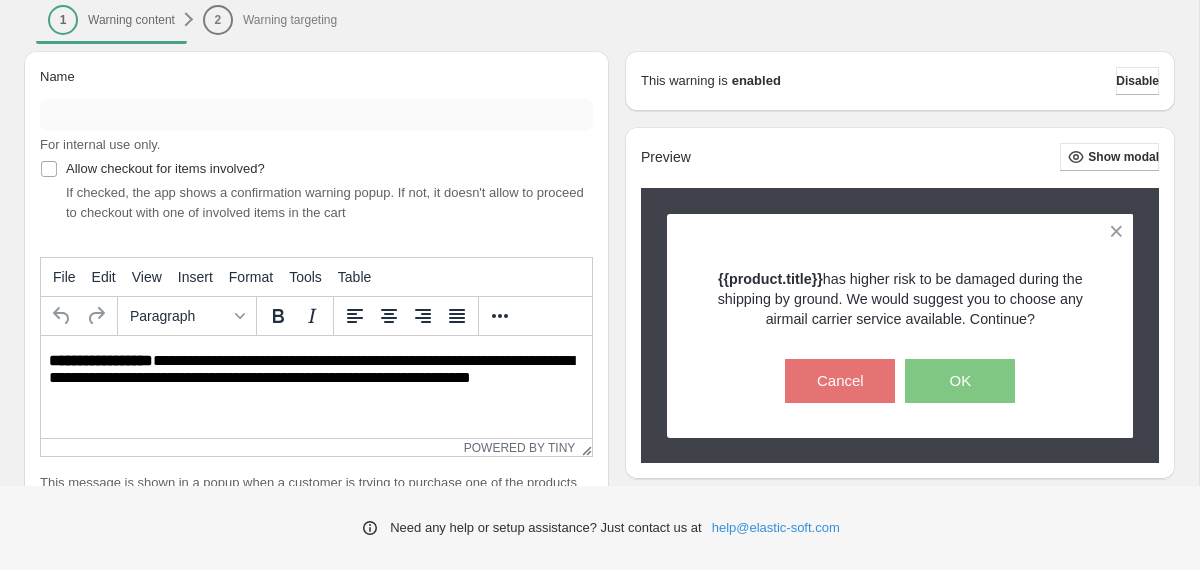 scroll, scrollTop: 110, scrollLeft: 0, axis: vertical 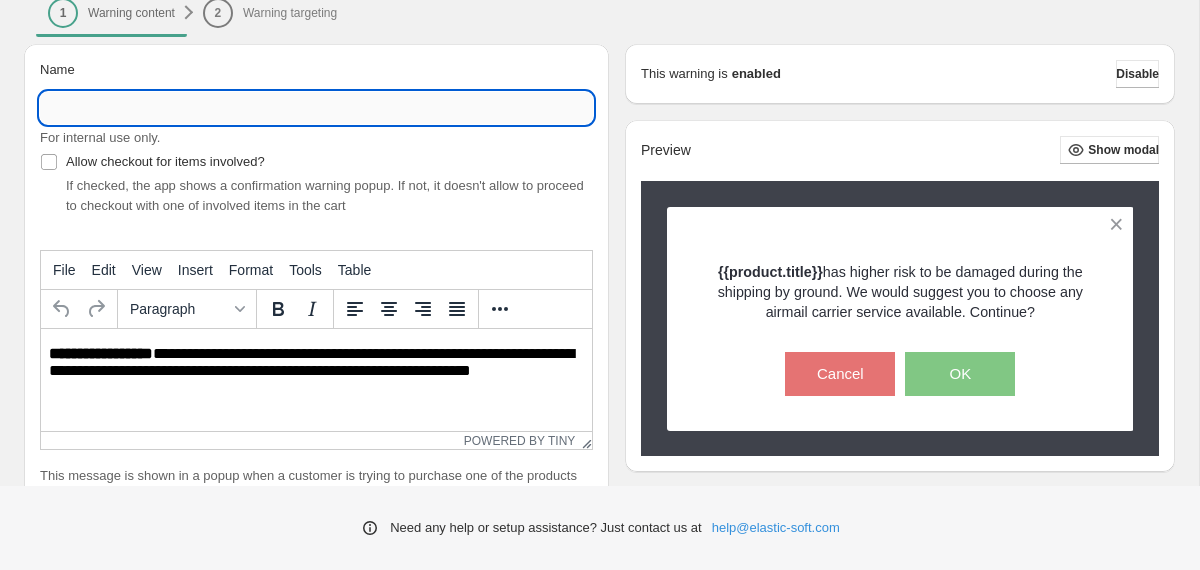 click on "Name" at bounding box center [316, 108] 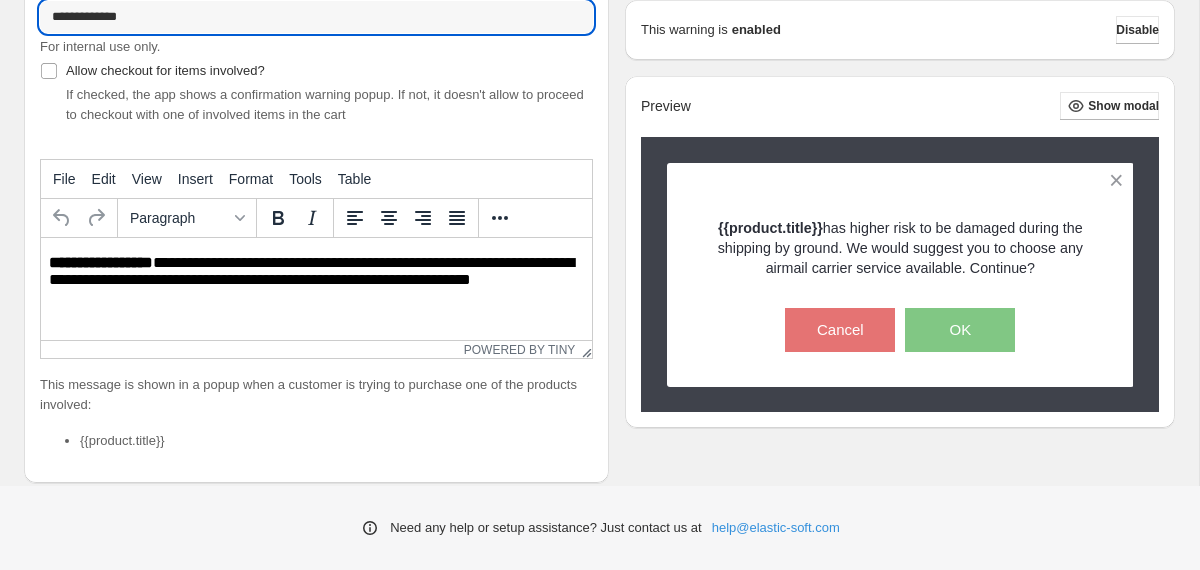 scroll, scrollTop: 204, scrollLeft: 0, axis: vertical 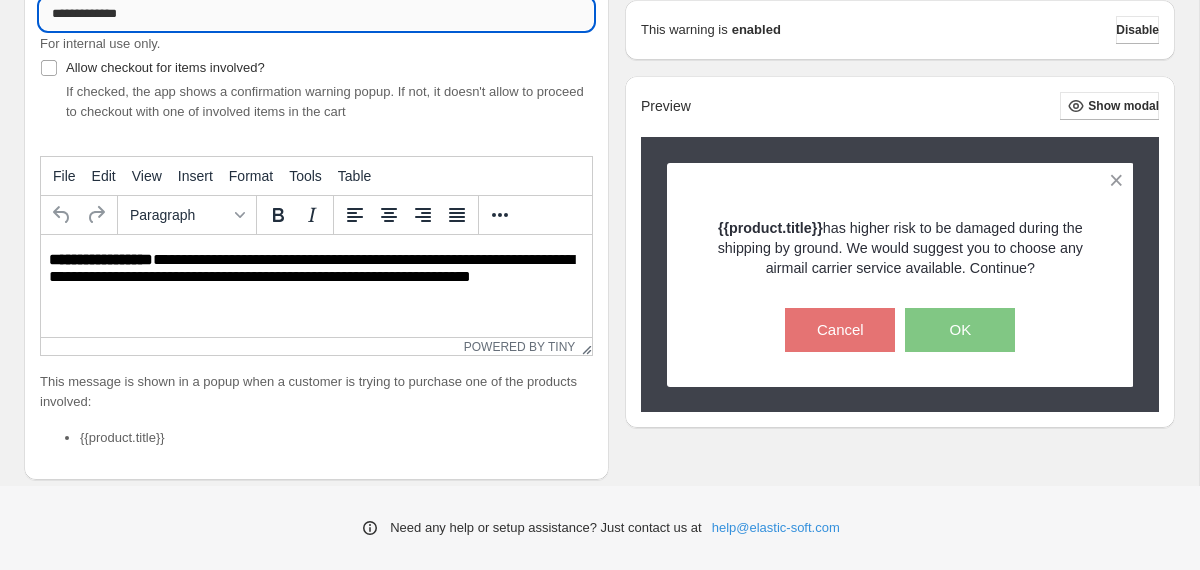 type on "**********" 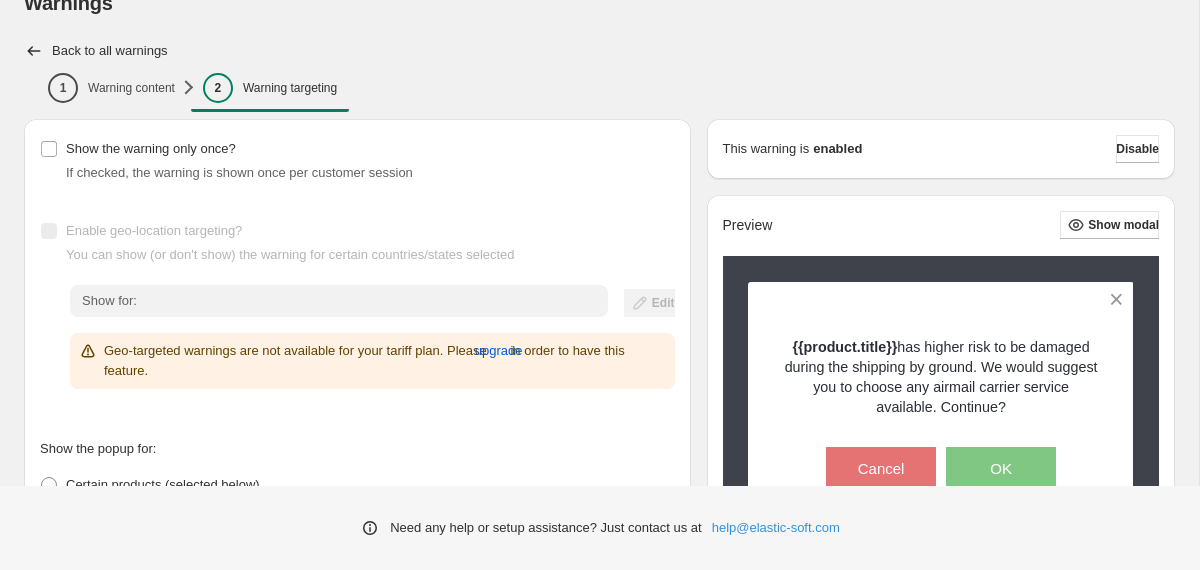 scroll, scrollTop: 0, scrollLeft: 0, axis: both 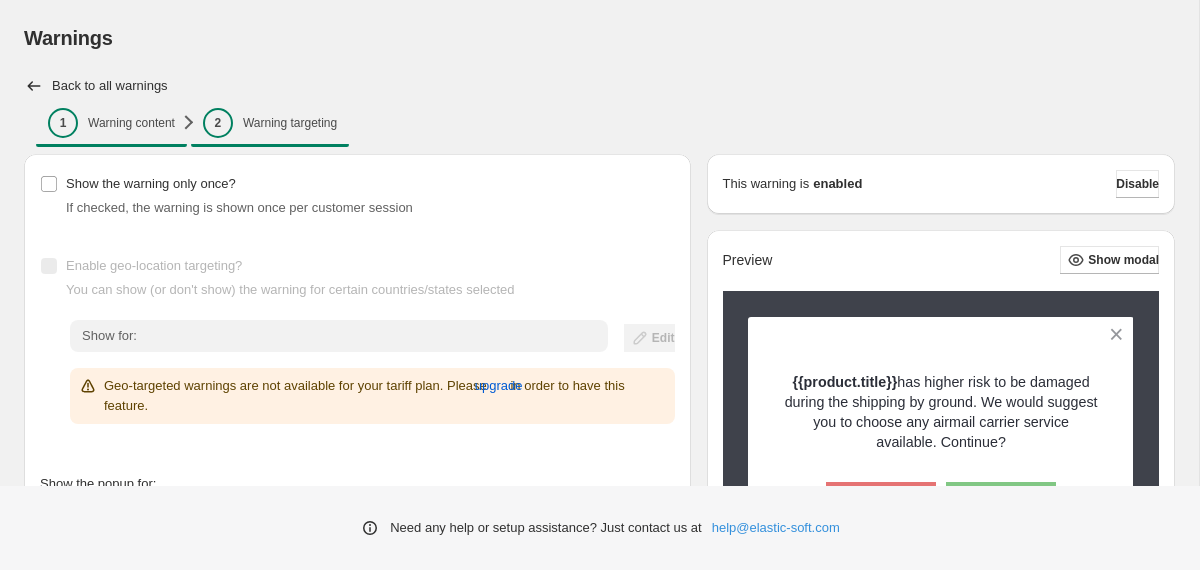 click on "Warning content" at bounding box center [131, 123] 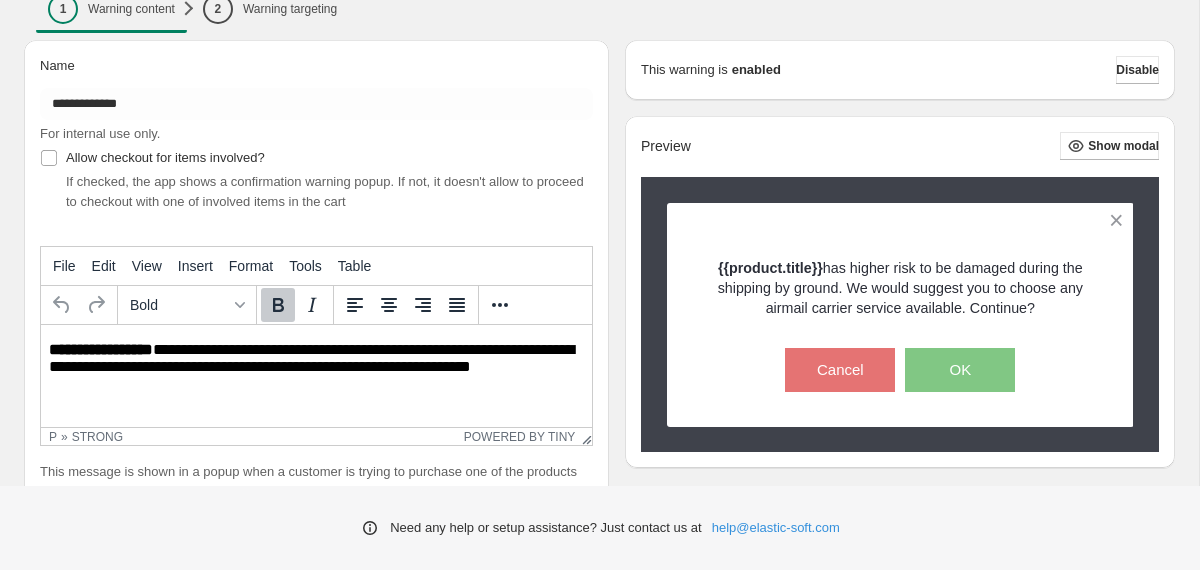 scroll, scrollTop: 306, scrollLeft: 0, axis: vertical 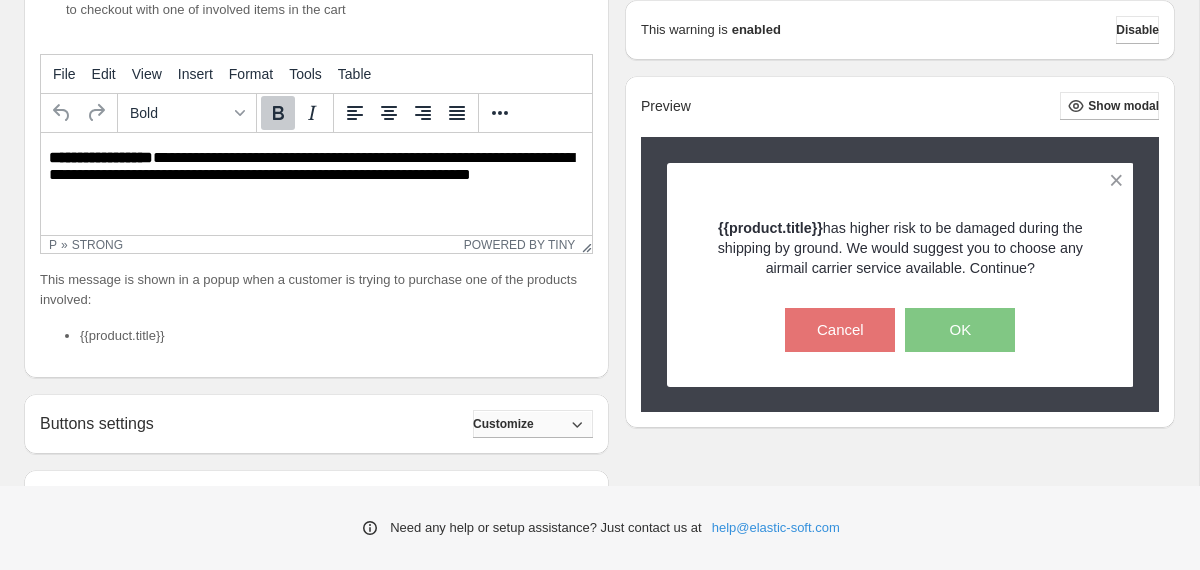 click on "Customize" at bounding box center [533, 424] 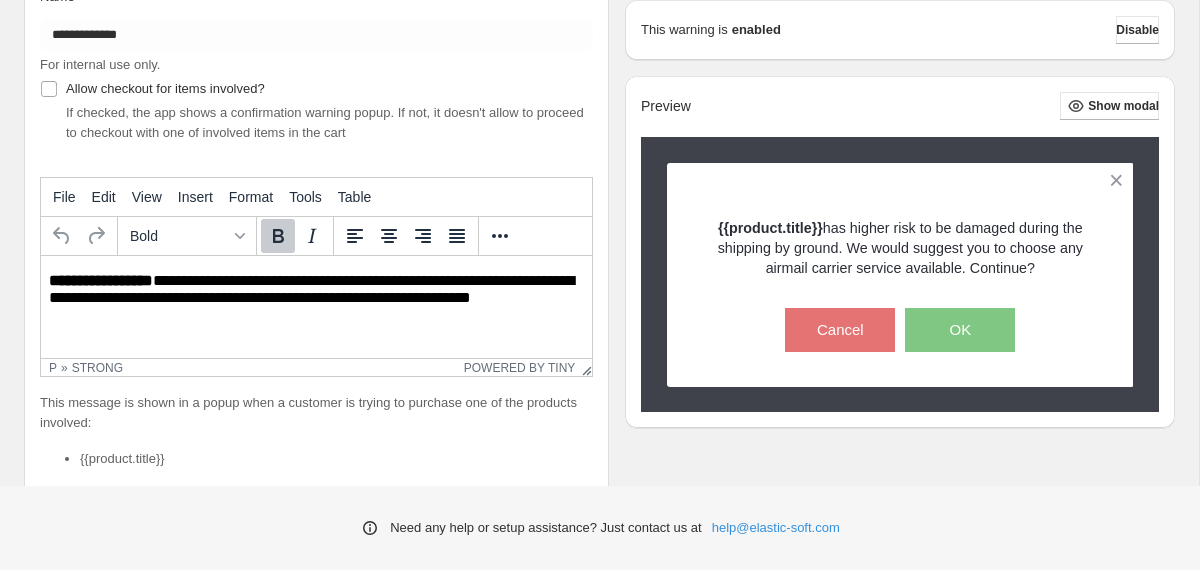 scroll, scrollTop: 100, scrollLeft: 0, axis: vertical 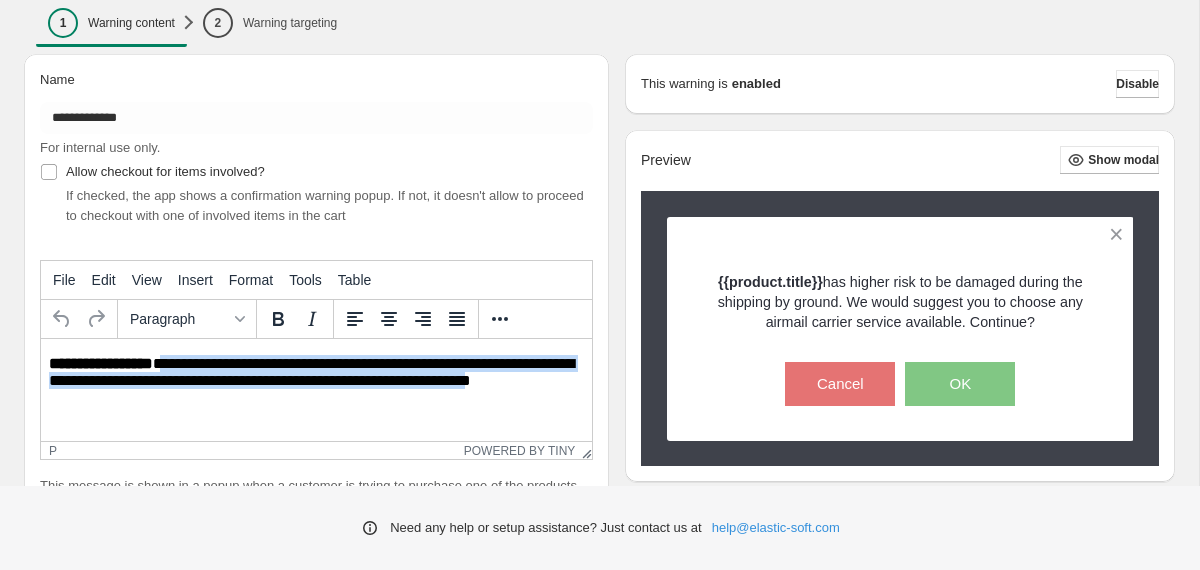 drag, startPoint x: 537, startPoint y: 381, endPoint x: 162, endPoint y: 368, distance: 375.22528 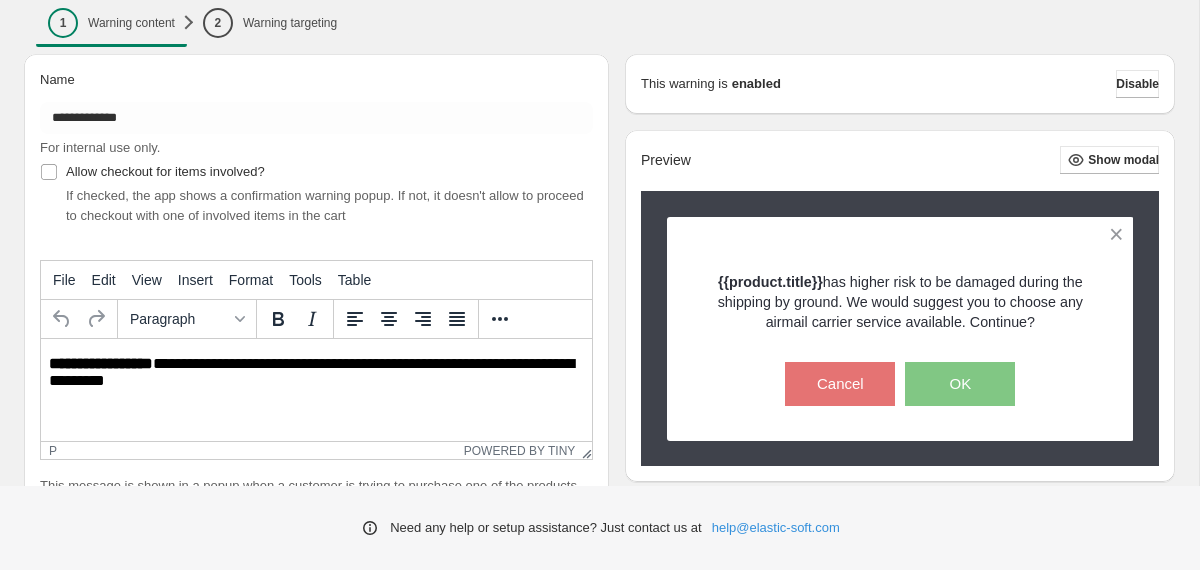type 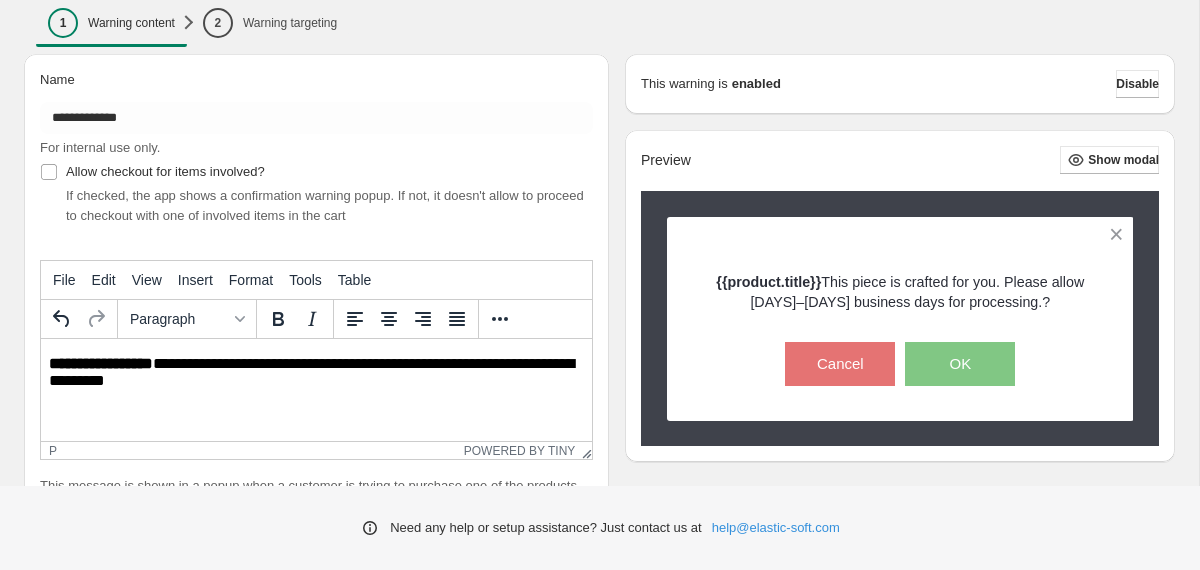 click on "**********" at bounding box center [316, 373] 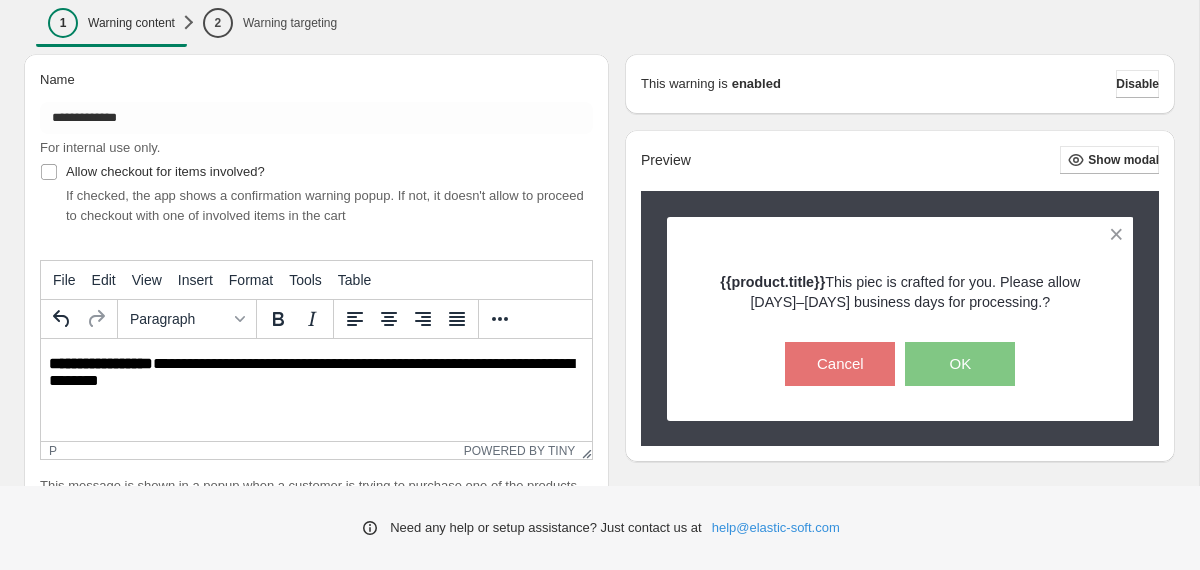 click on "**********" at bounding box center (316, 373) 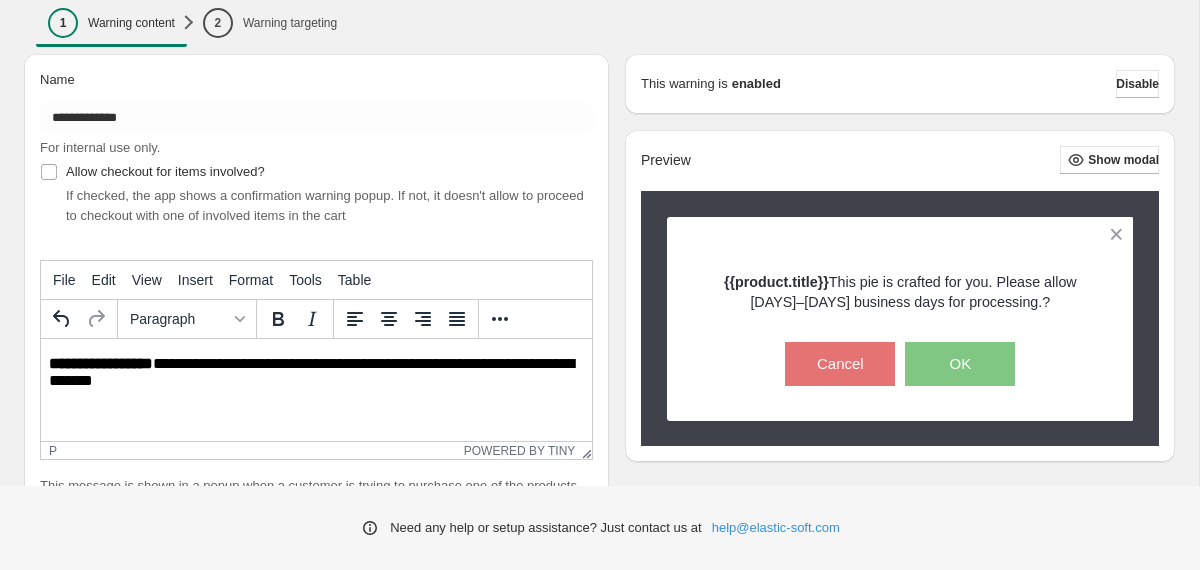 click on "**********" at bounding box center (316, 373) 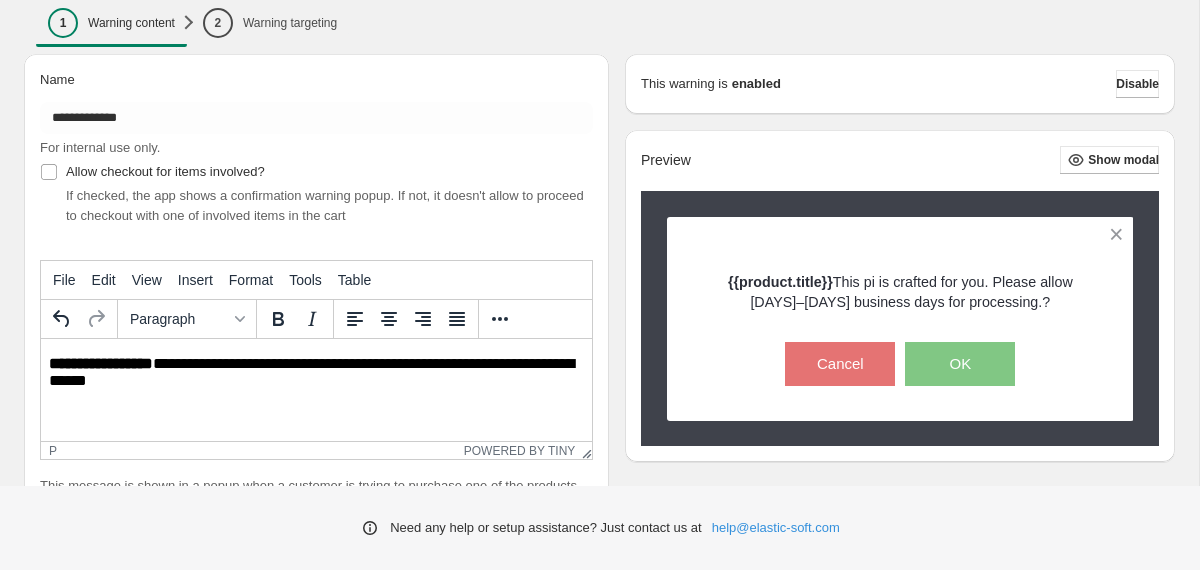 click on "**********" at bounding box center [316, 373] 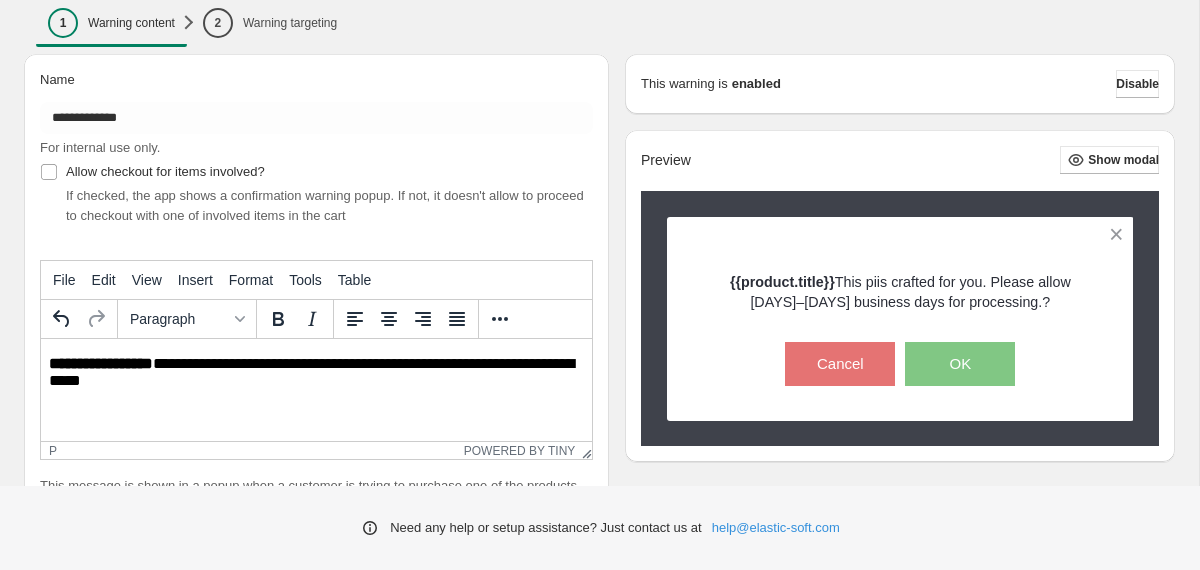 click on "**********" at bounding box center [316, 373] 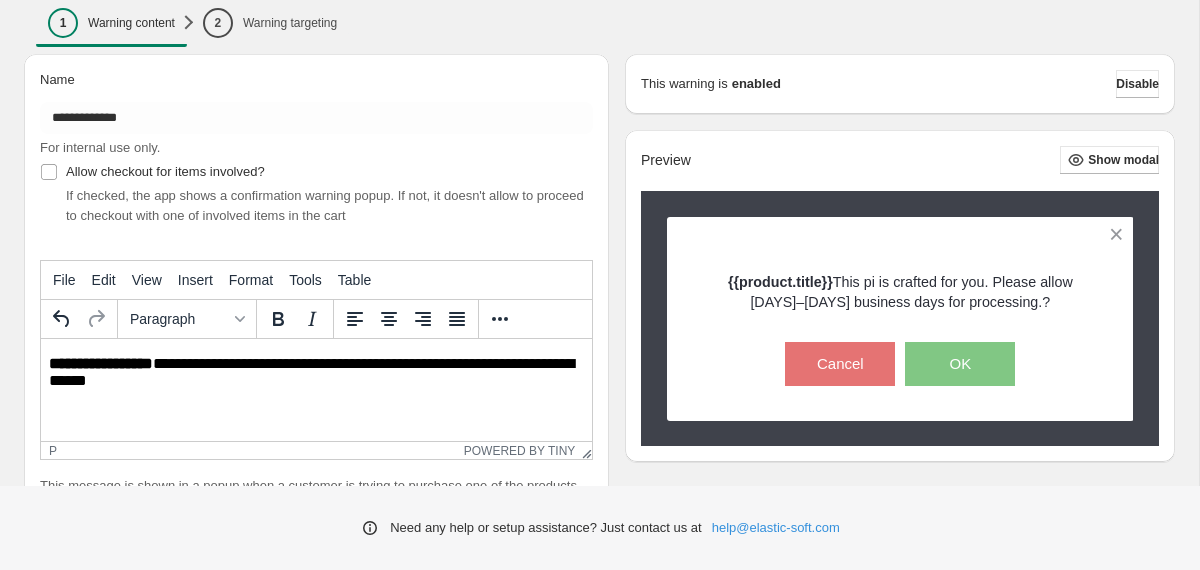 click on "**********" at bounding box center (316, 373) 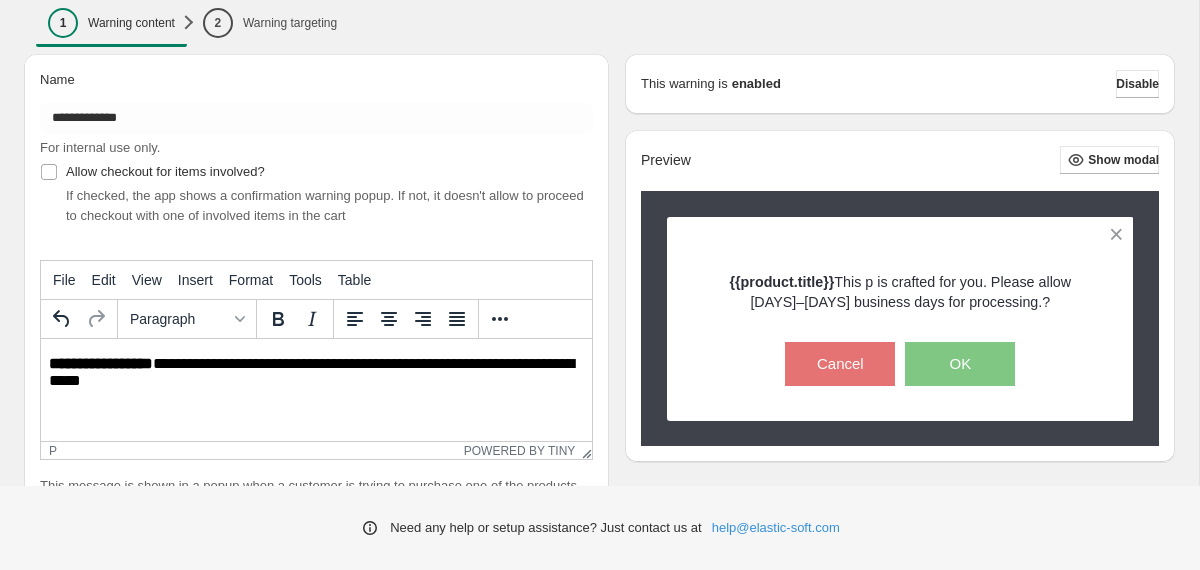 click on "**********" at bounding box center (316, 373) 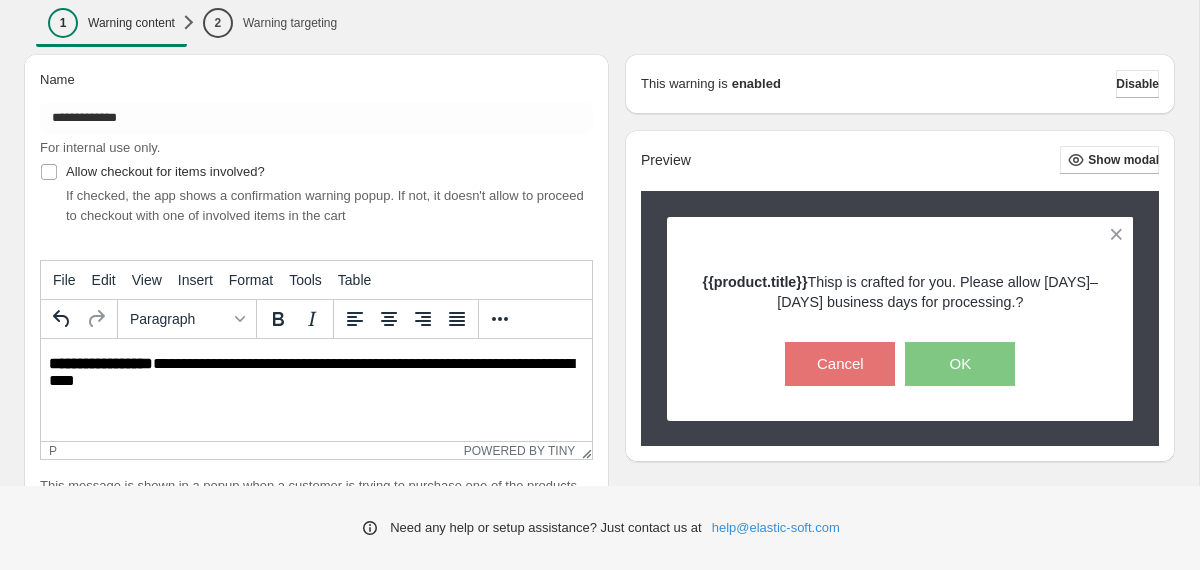 click on "**********" at bounding box center (316, 373) 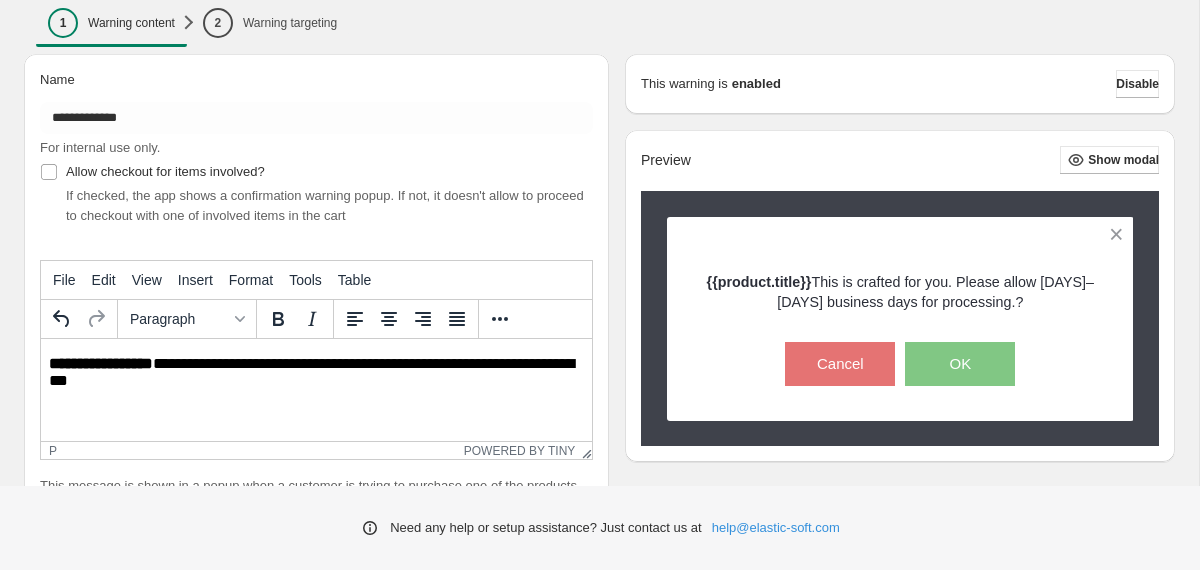 click on "**********" at bounding box center [316, 373] 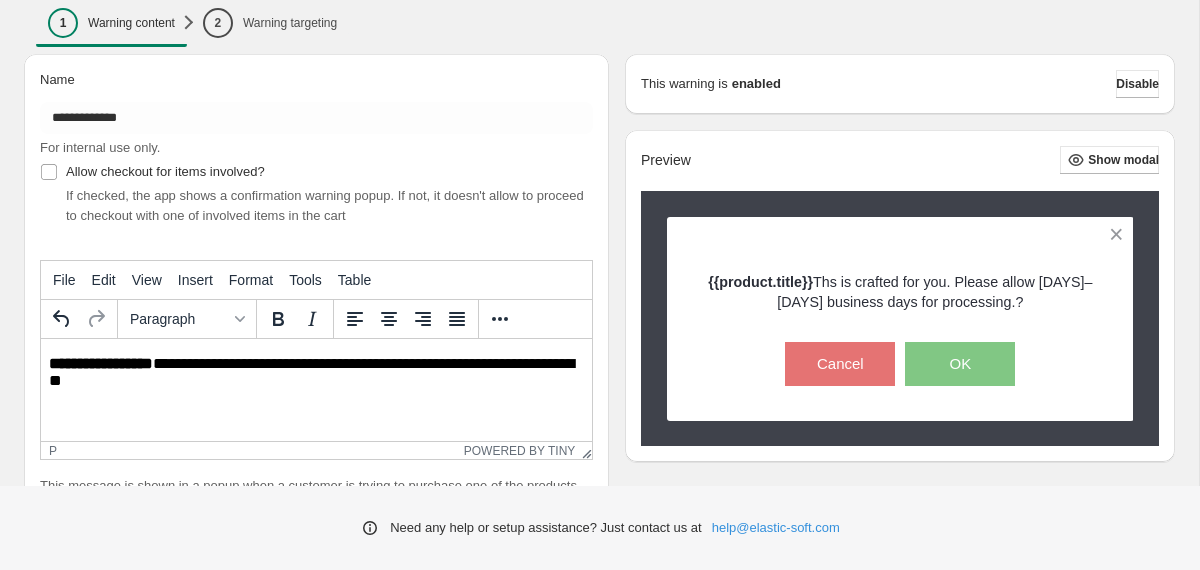 click on "**********" at bounding box center (316, 373) 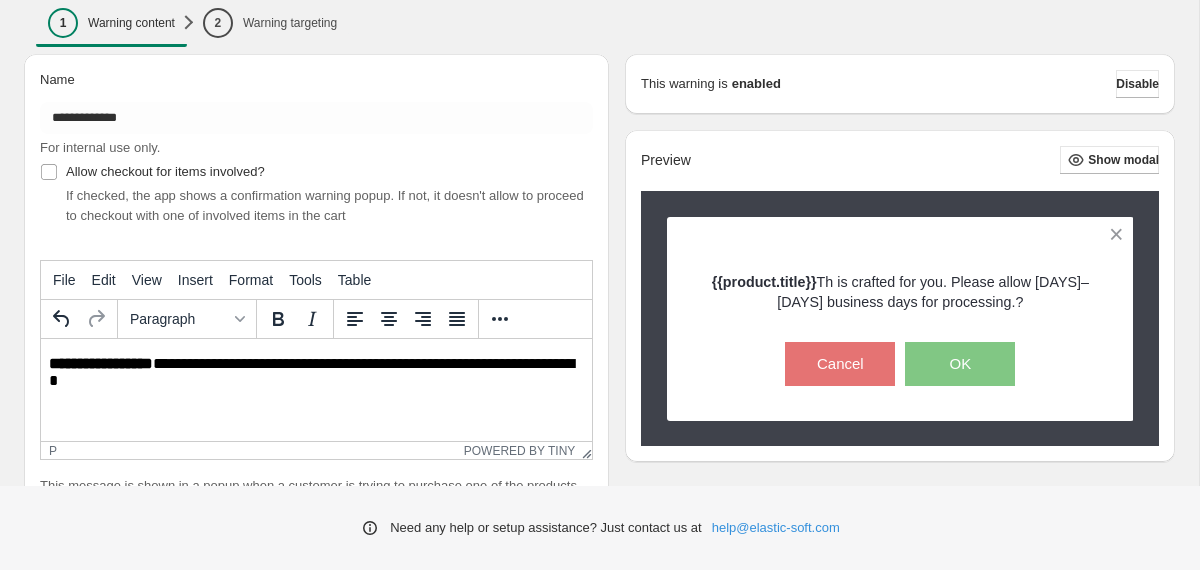 click on "**********" at bounding box center (316, 373) 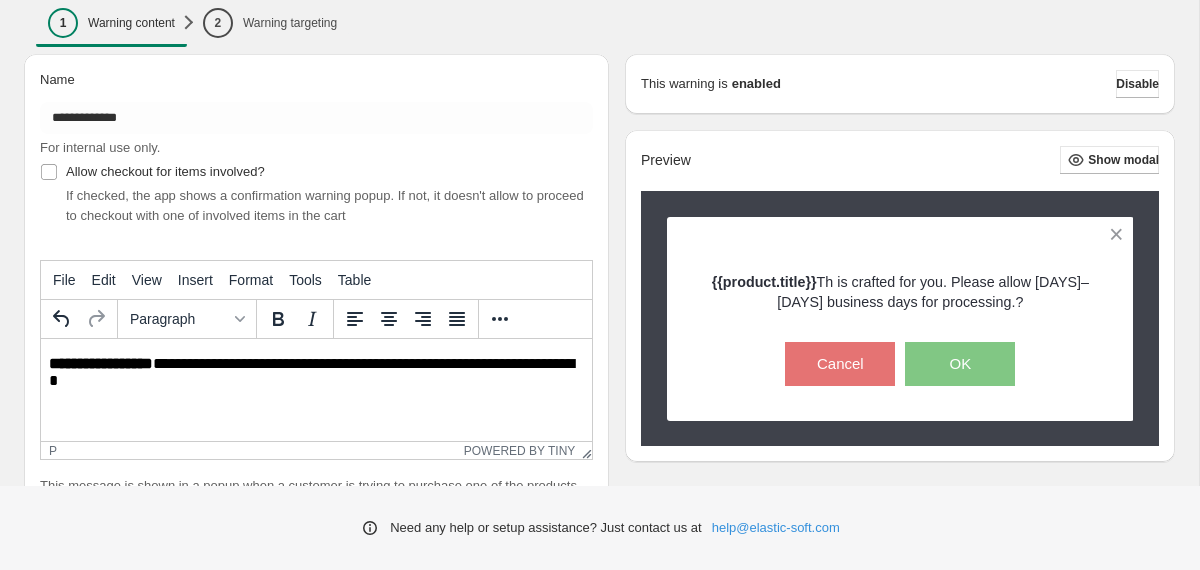 click on "**********" at bounding box center [316, 373] 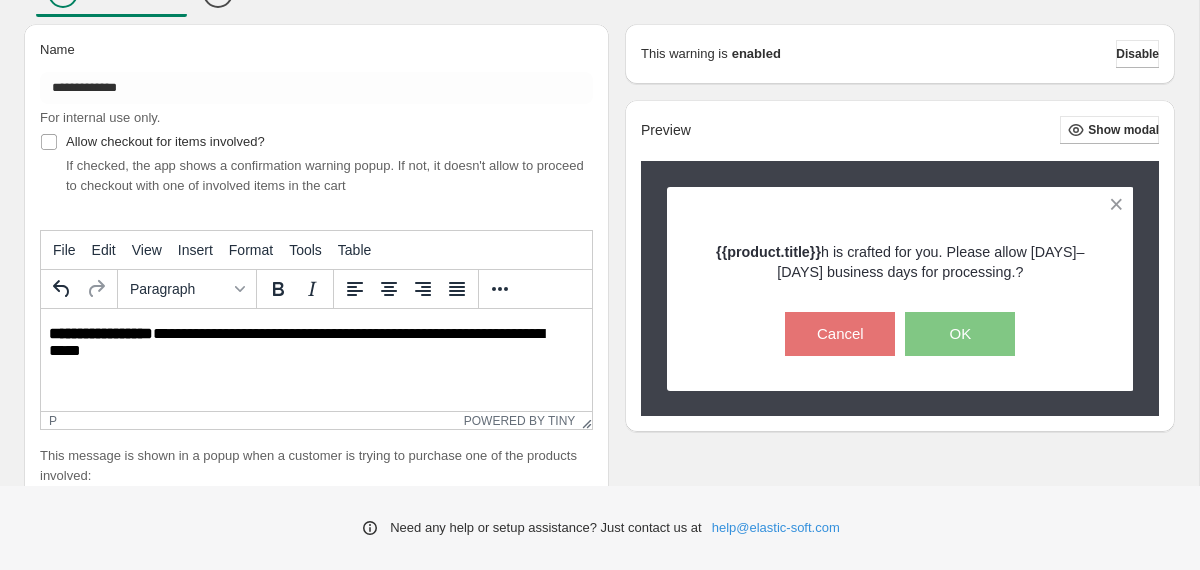 scroll, scrollTop: 140, scrollLeft: 0, axis: vertical 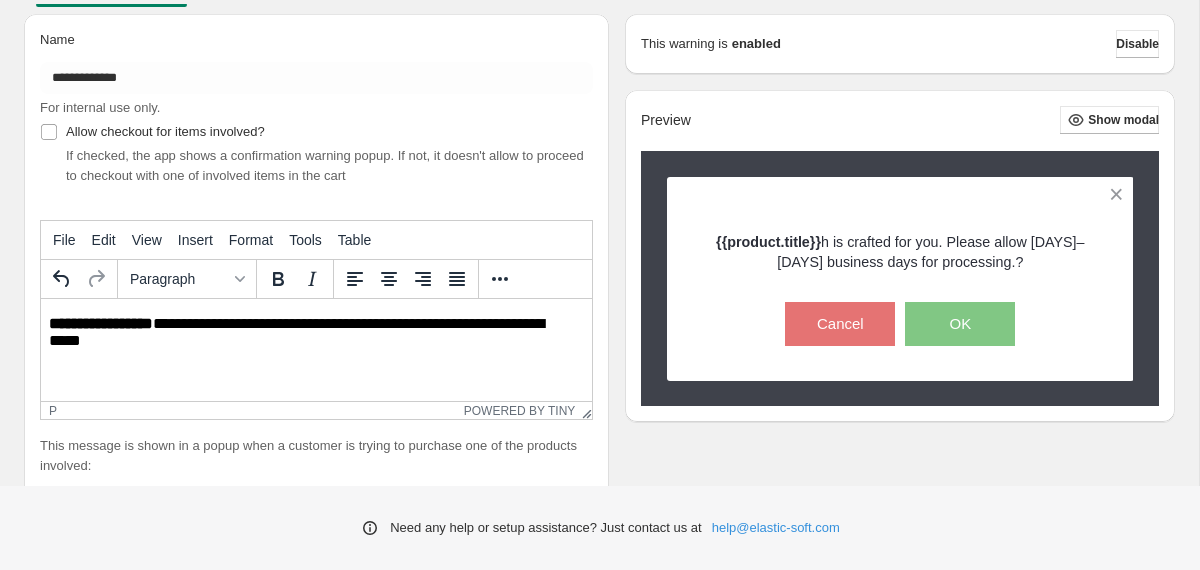 click on "**********" at bounding box center [316, 333] 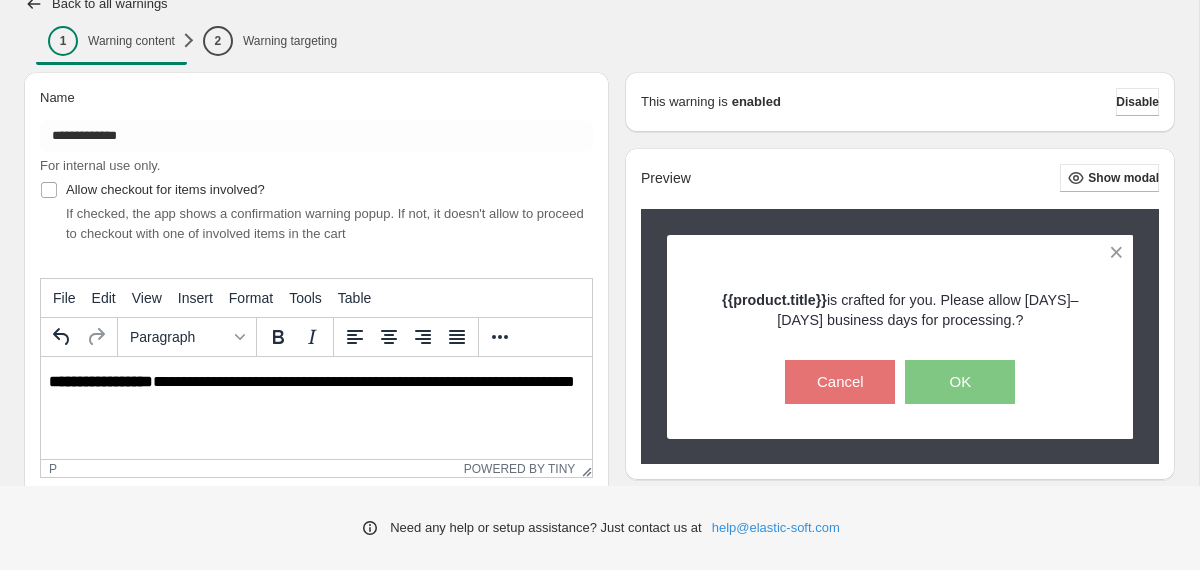 scroll, scrollTop: 110, scrollLeft: 0, axis: vertical 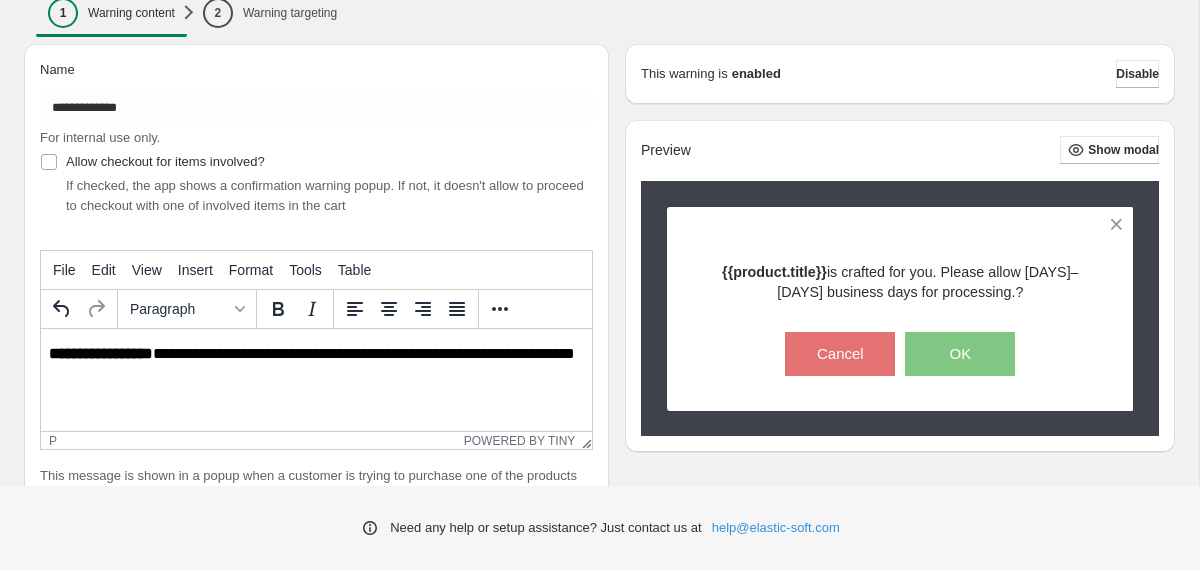 click on "**********" at bounding box center (316, 363) 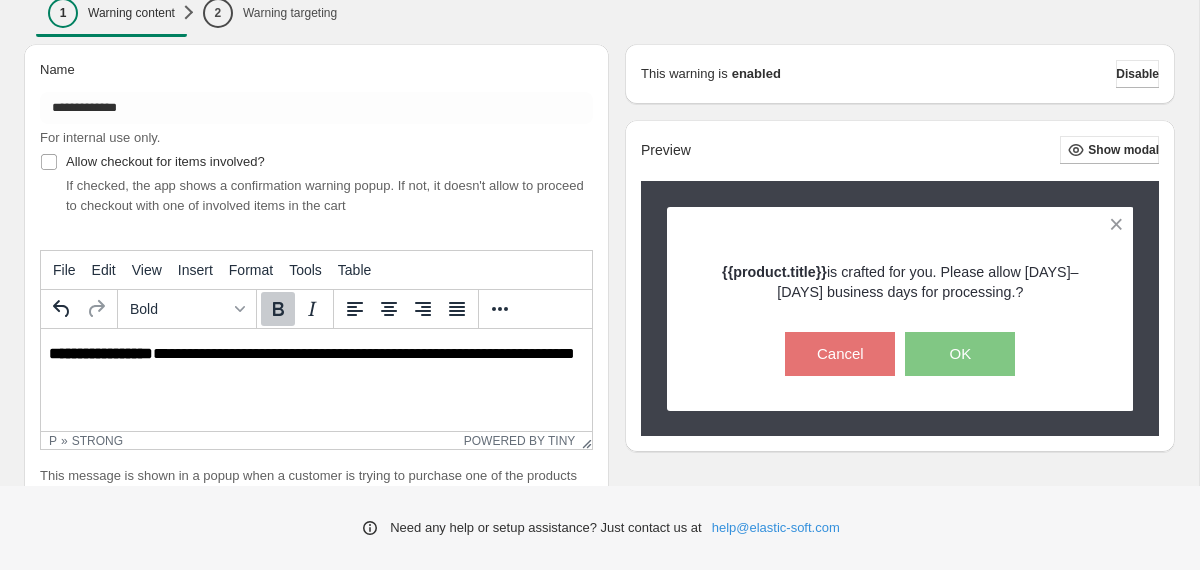 click on "**********" at bounding box center (316, 363) 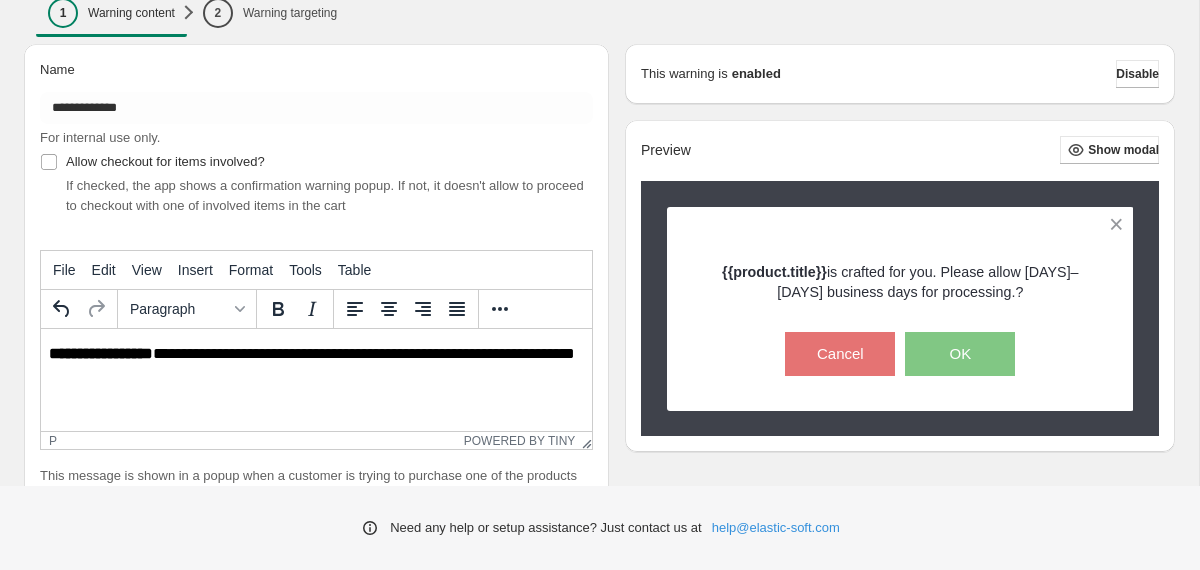 scroll, scrollTop: 109, scrollLeft: 0, axis: vertical 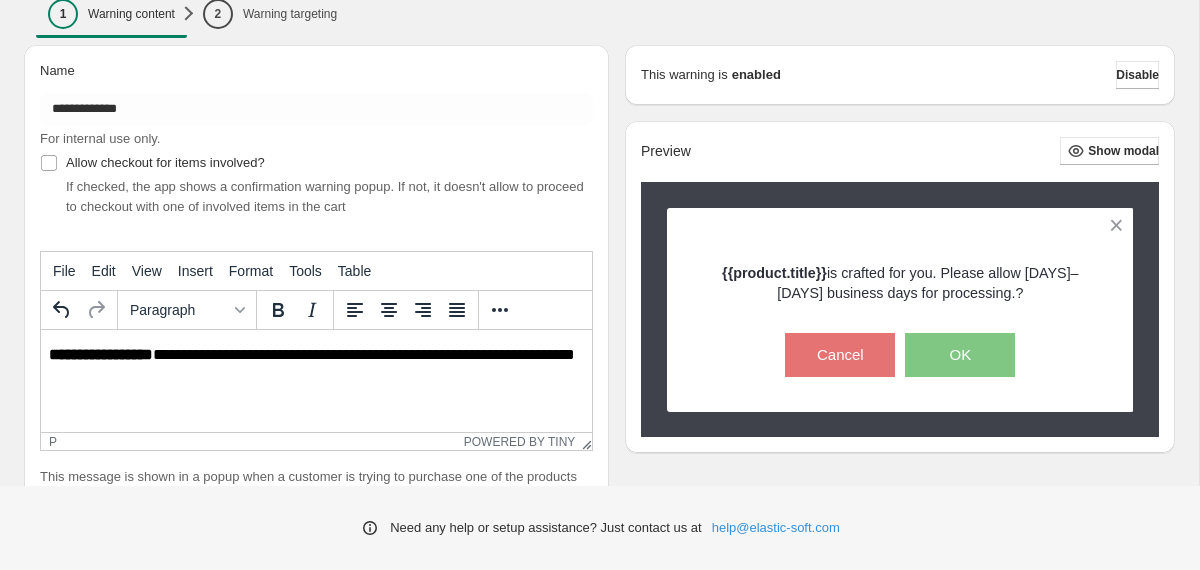 click on "**********" at bounding box center (316, 364) 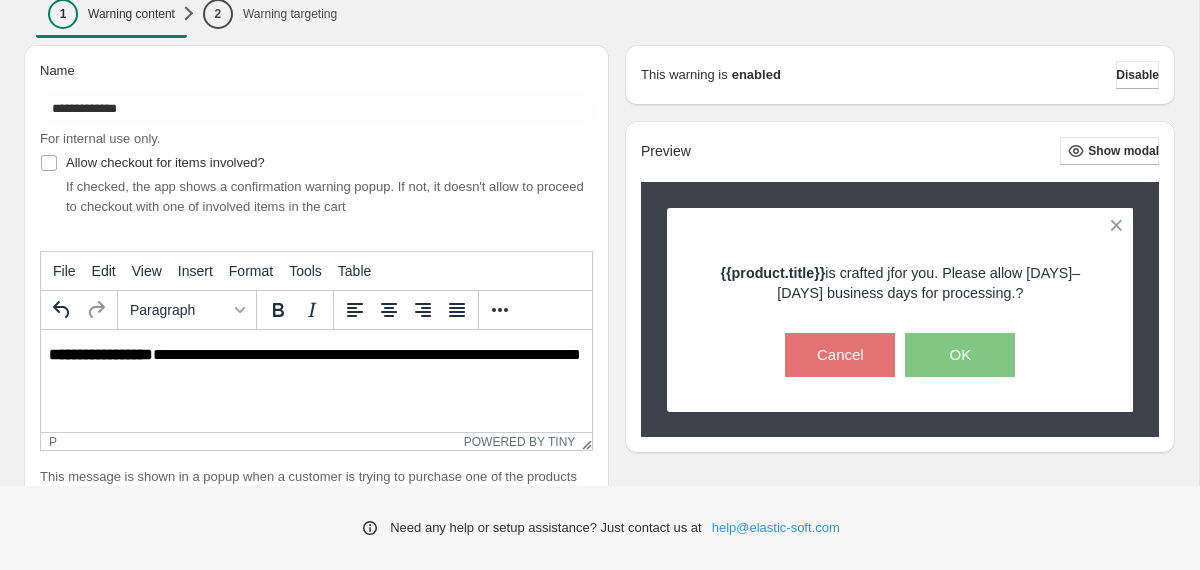 click on "**********" at bounding box center [316, 364] 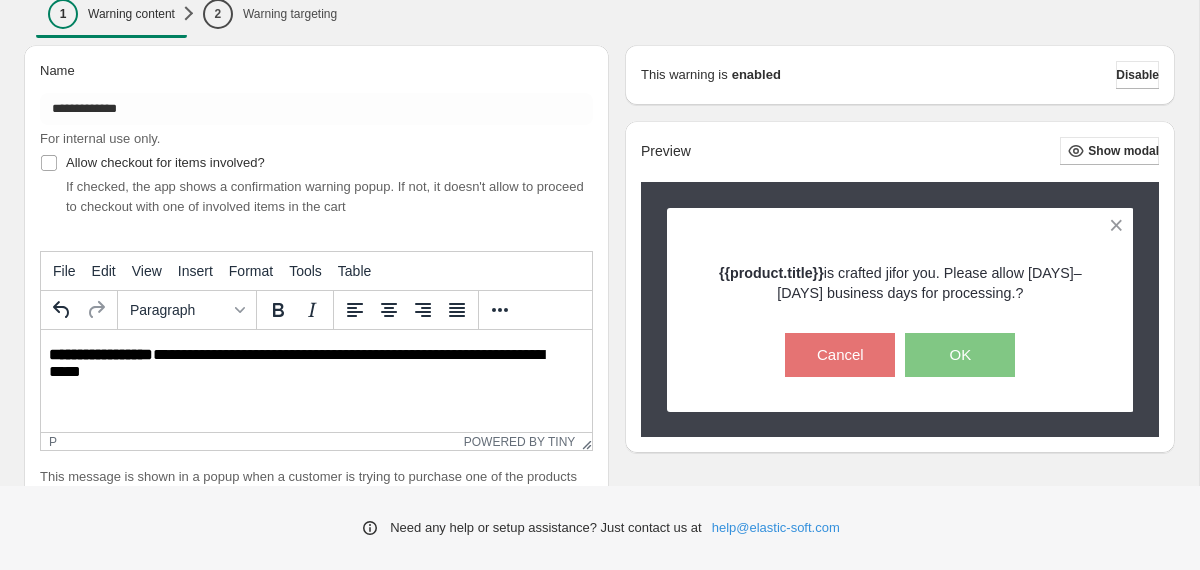 click on "**********" at bounding box center (316, 364) 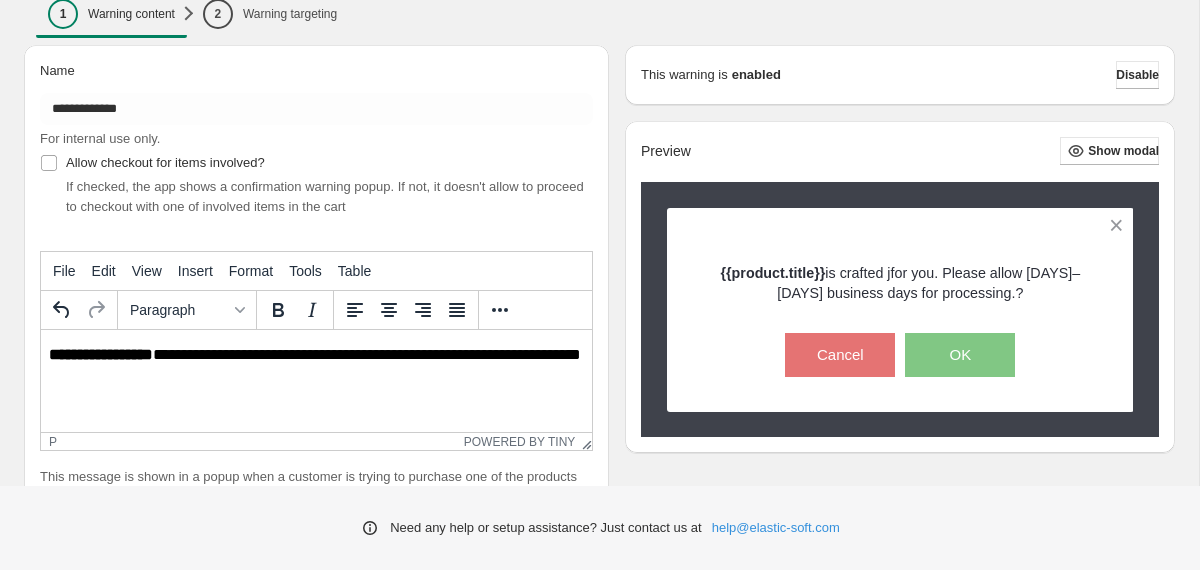click on "**********" at bounding box center [316, 364] 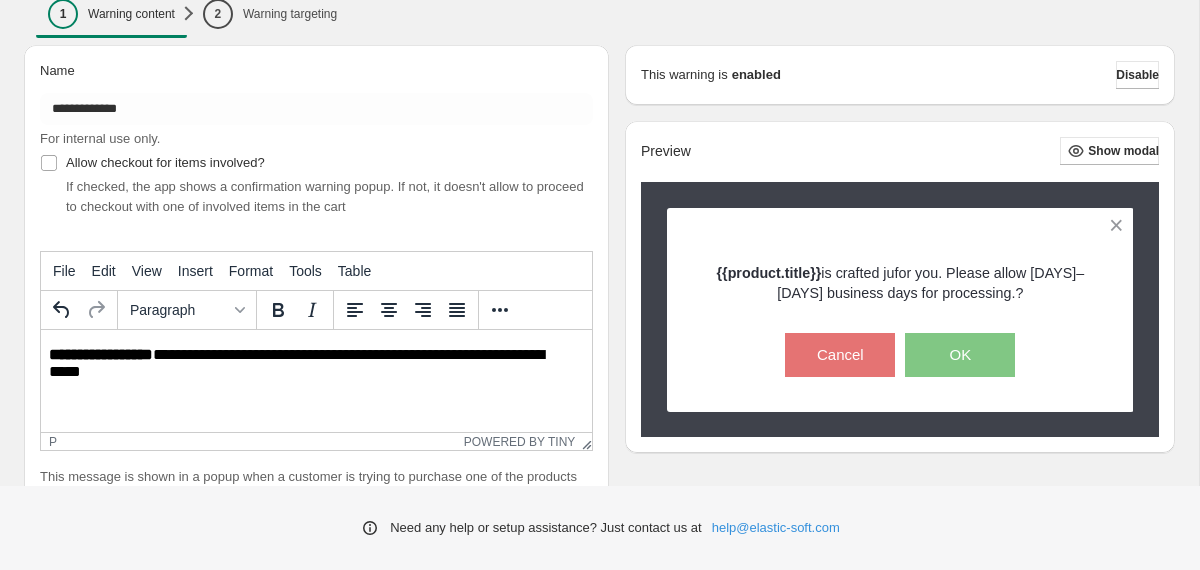 click on "**********" at bounding box center (316, 364) 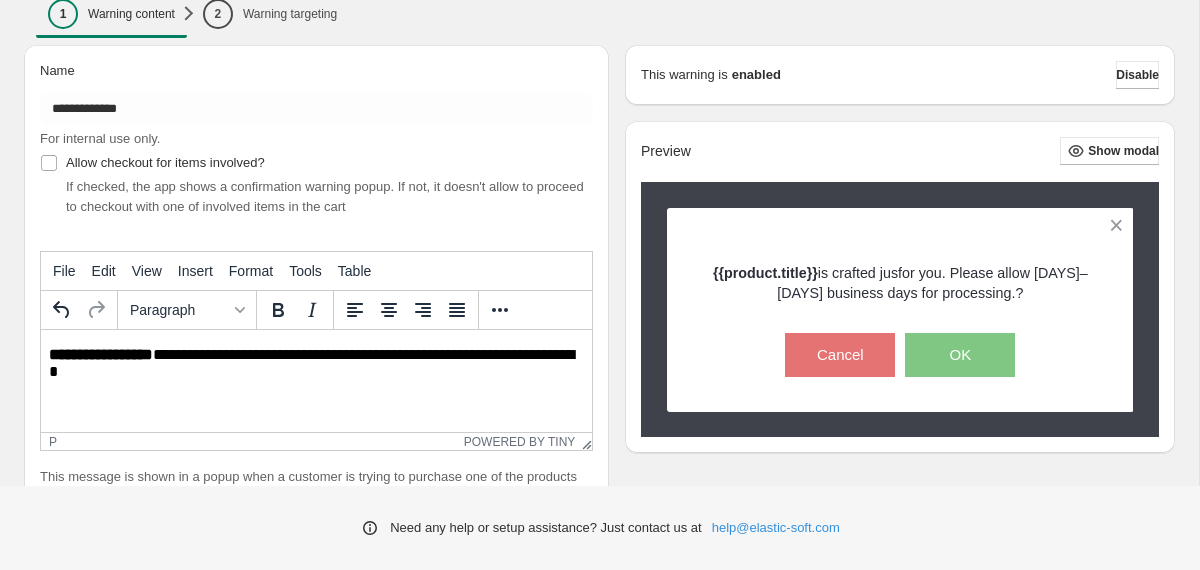 click on "**********" at bounding box center [316, 364] 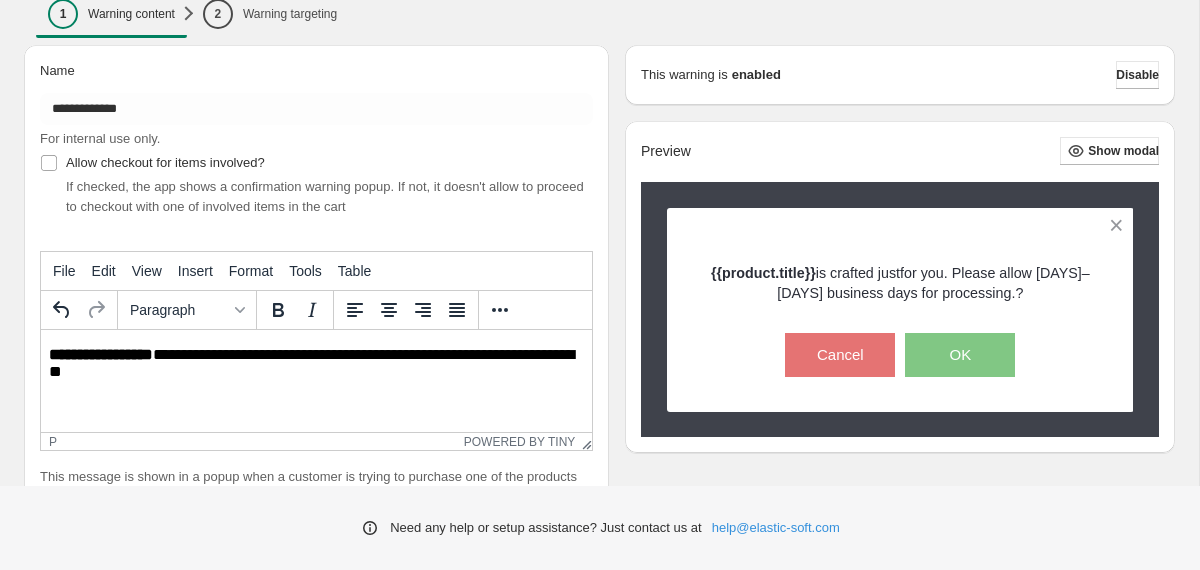 click on "**********" at bounding box center [316, 364] 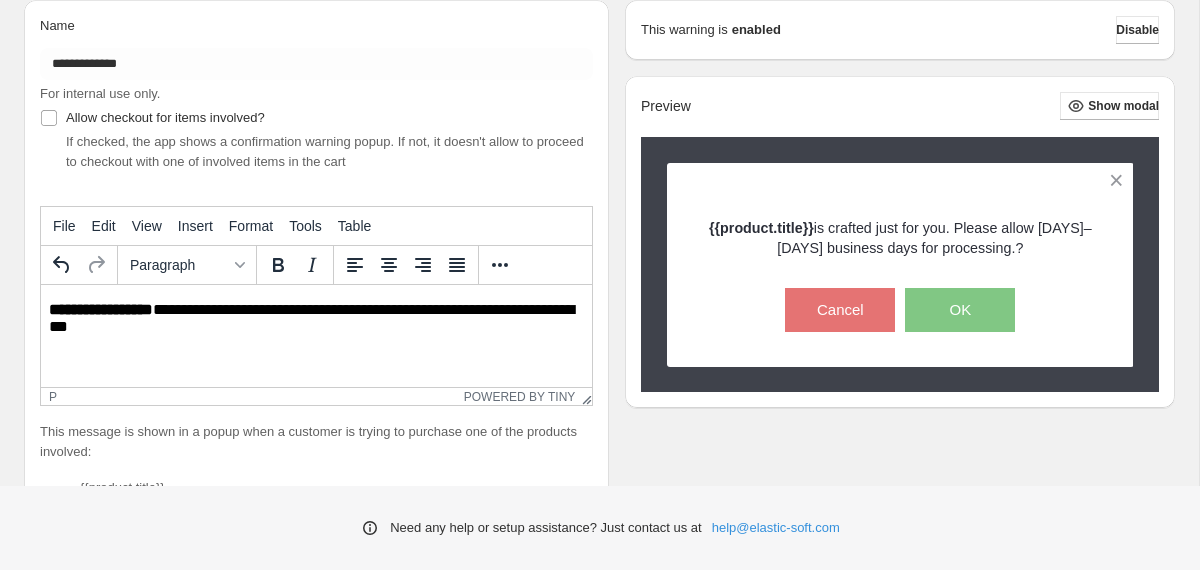 scroll, scrollTop: 160, scrollLeft: 0, axis: vertical 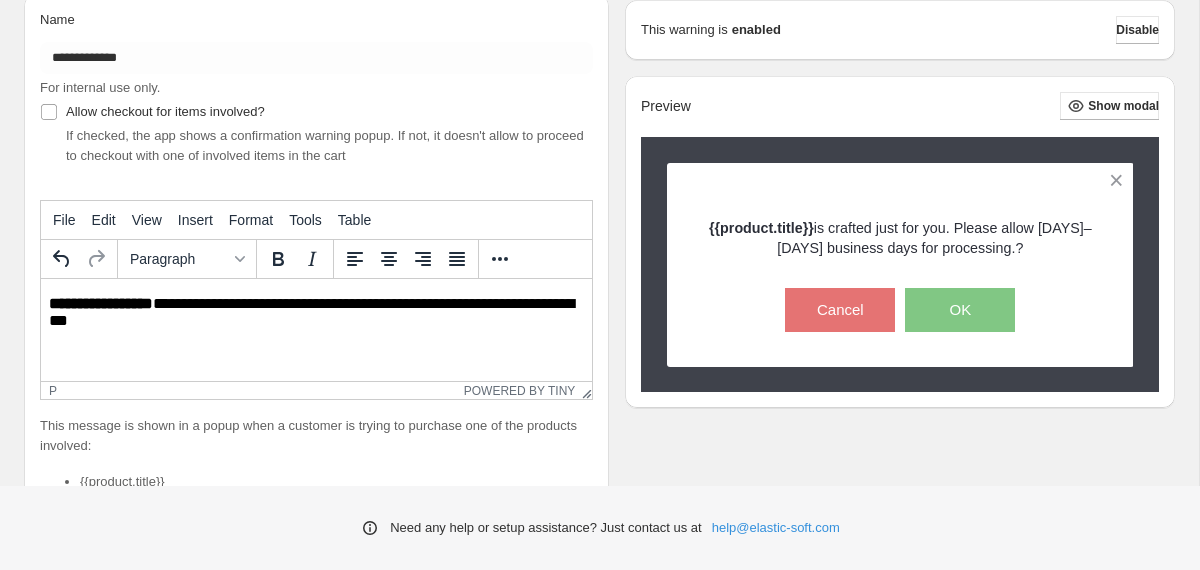 click on "**********" at bounding box center [316, 313] 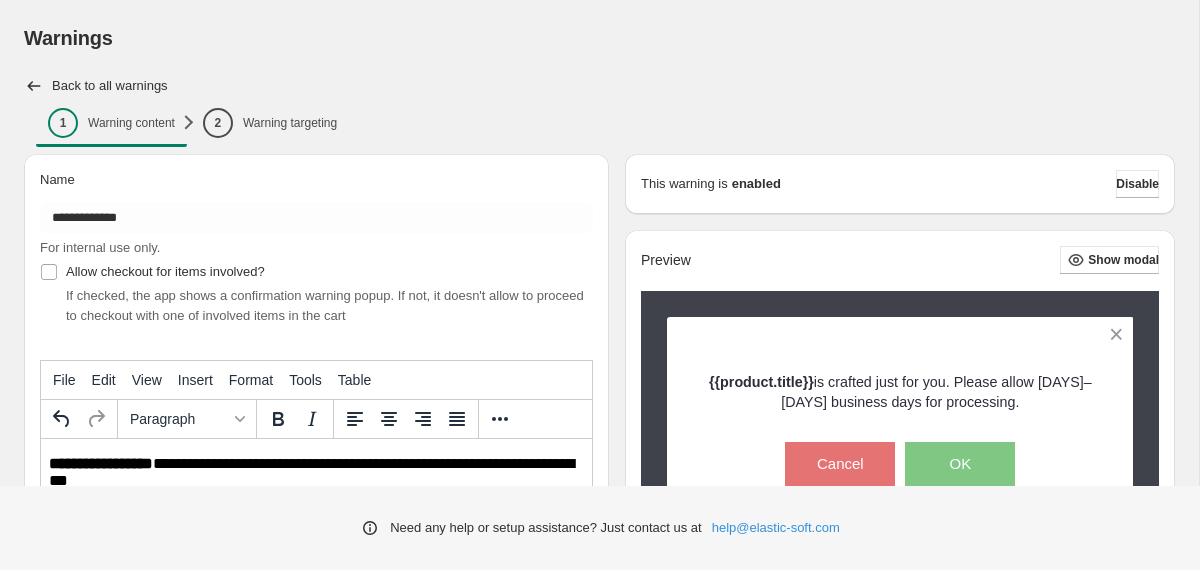 scroll, scrollTop: 139, scrollLeft: 0, axis: vertical 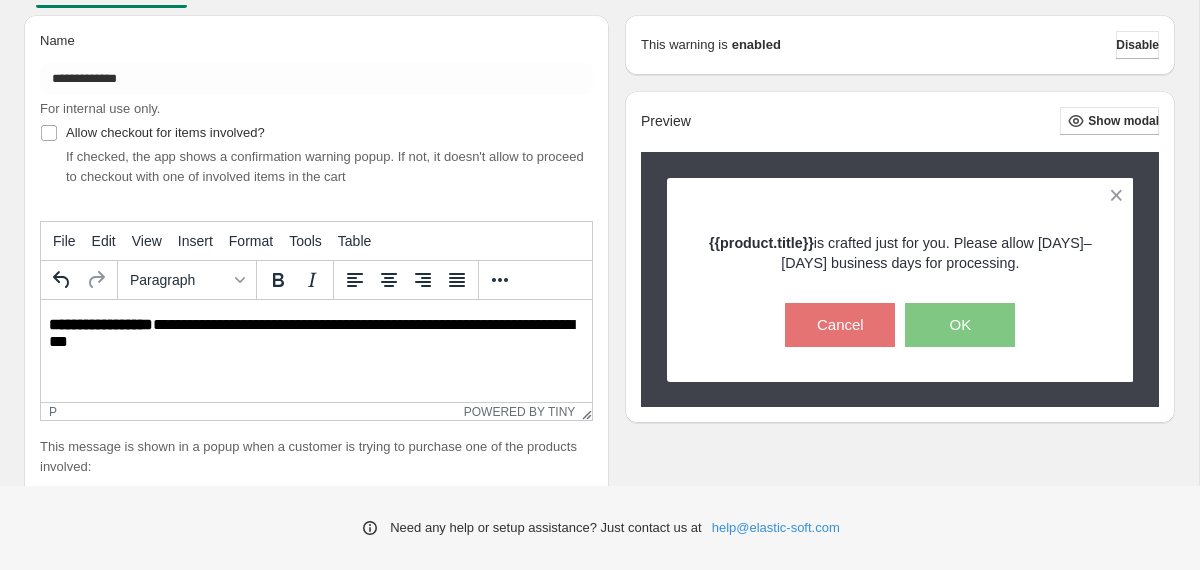 click on "**********" at bounding box center [316, 334] 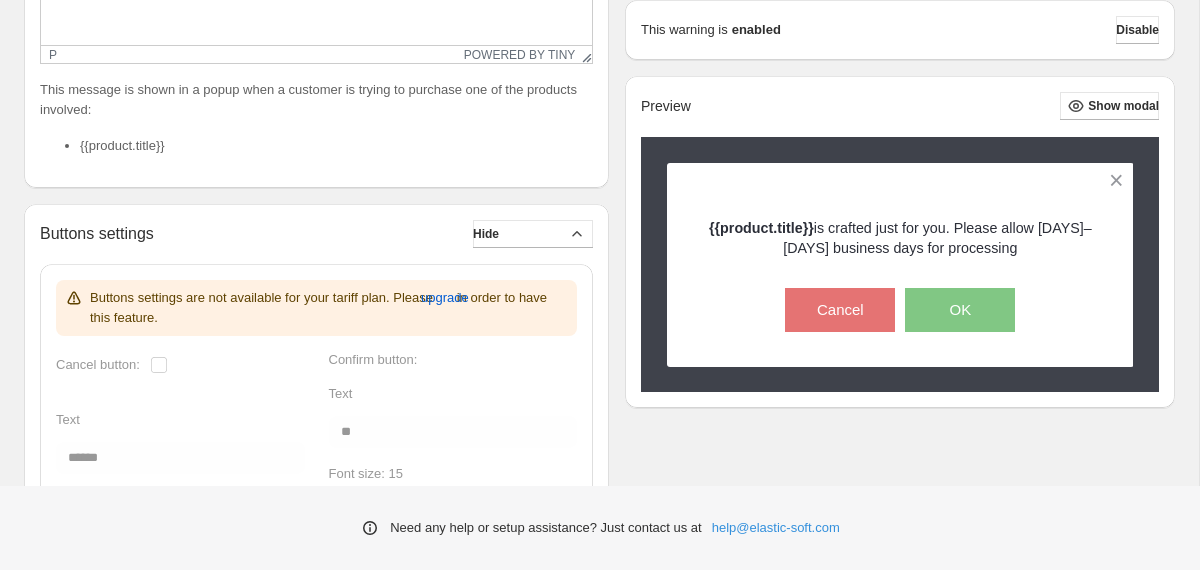 scroll, scrollTop: 69, scrollLeft: 0, axis: vertical 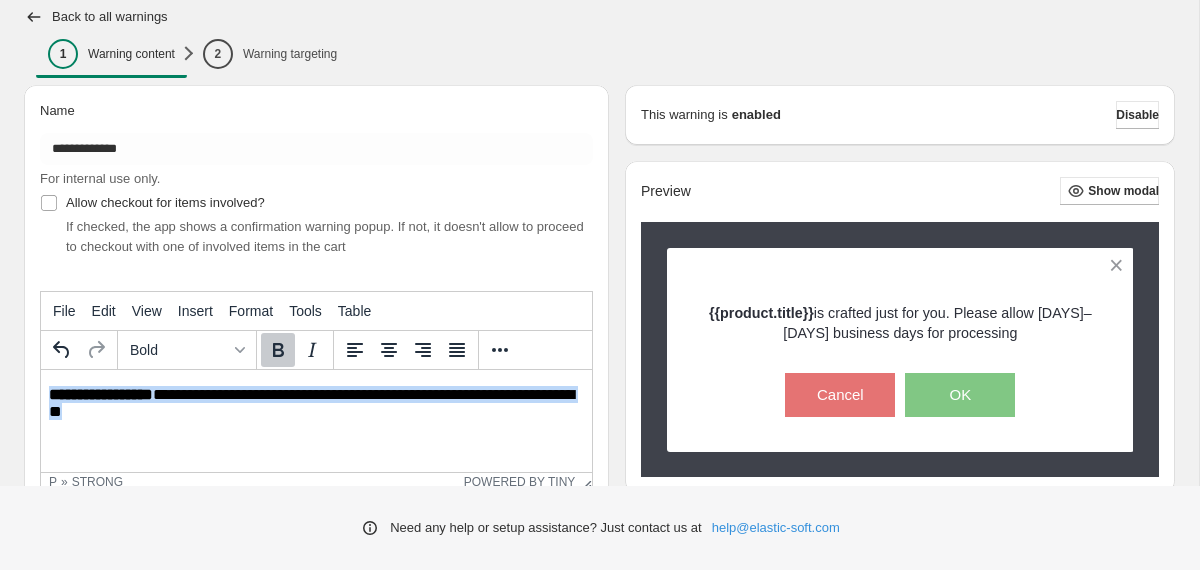 drag, startPoint x: 134, startPoint y: 415, endPoint x: 44, endPoint y: 385, distance: 94.86833 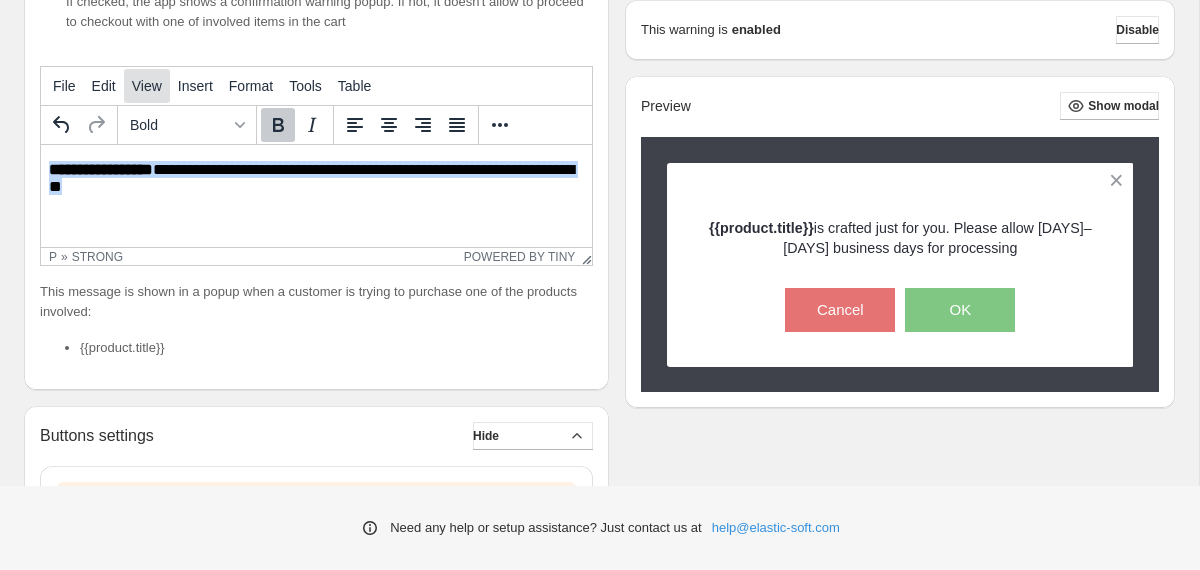 scroll, scrollTop: 173, scrollLeft: 0, axis: vertical 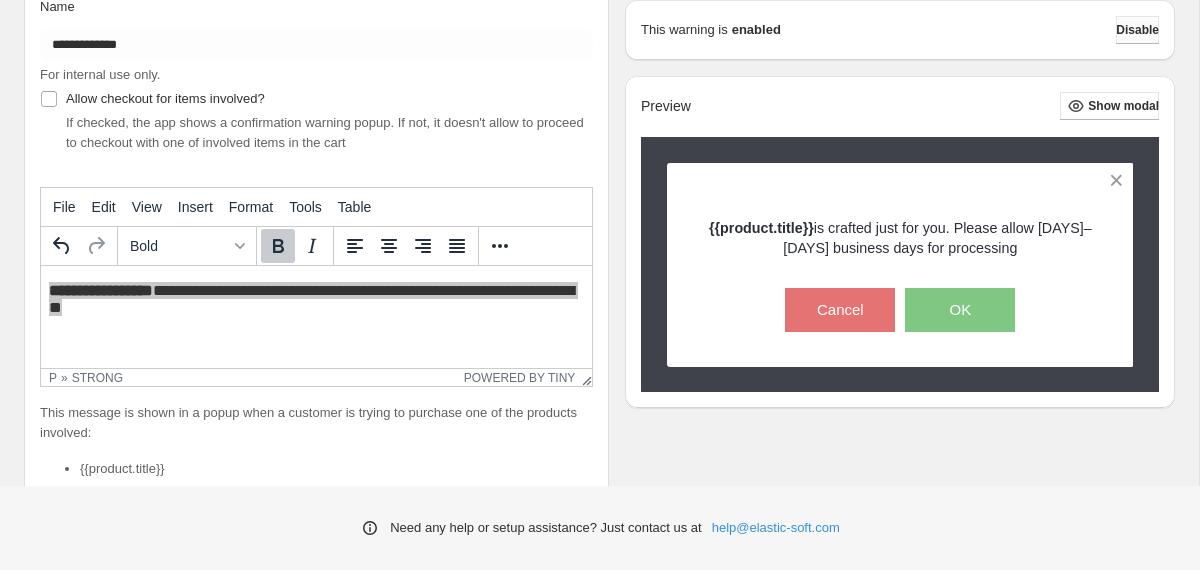 click on "Disable" at bounding box center (1137, 30) 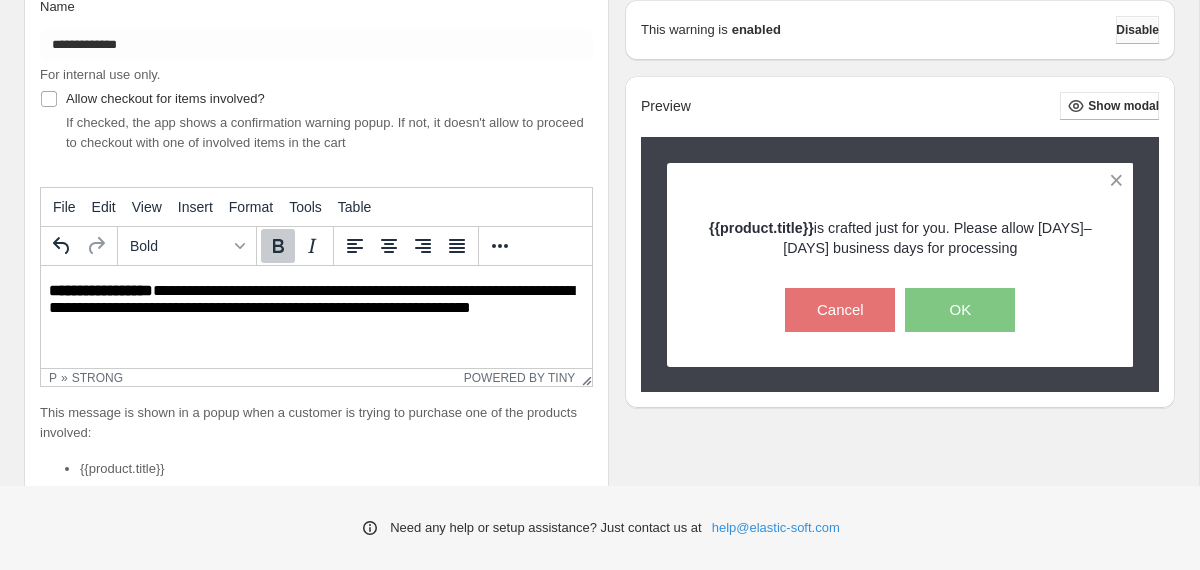 scroll, scrollTop: 0, scrollLeft: 0, axis: both 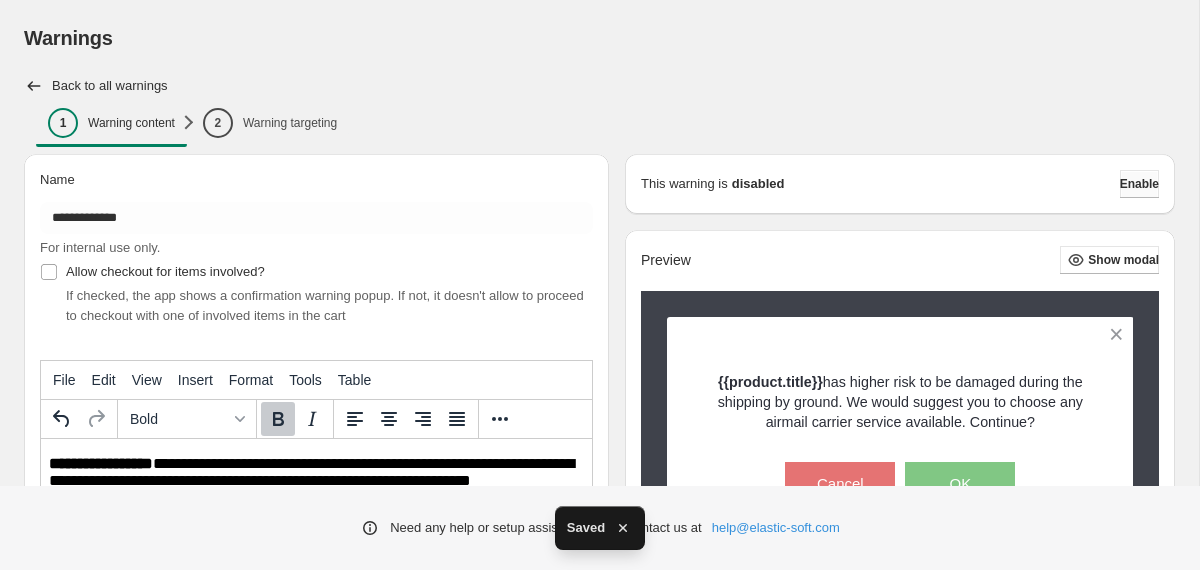 click on "Enable" at bounding box center (1139, 184) 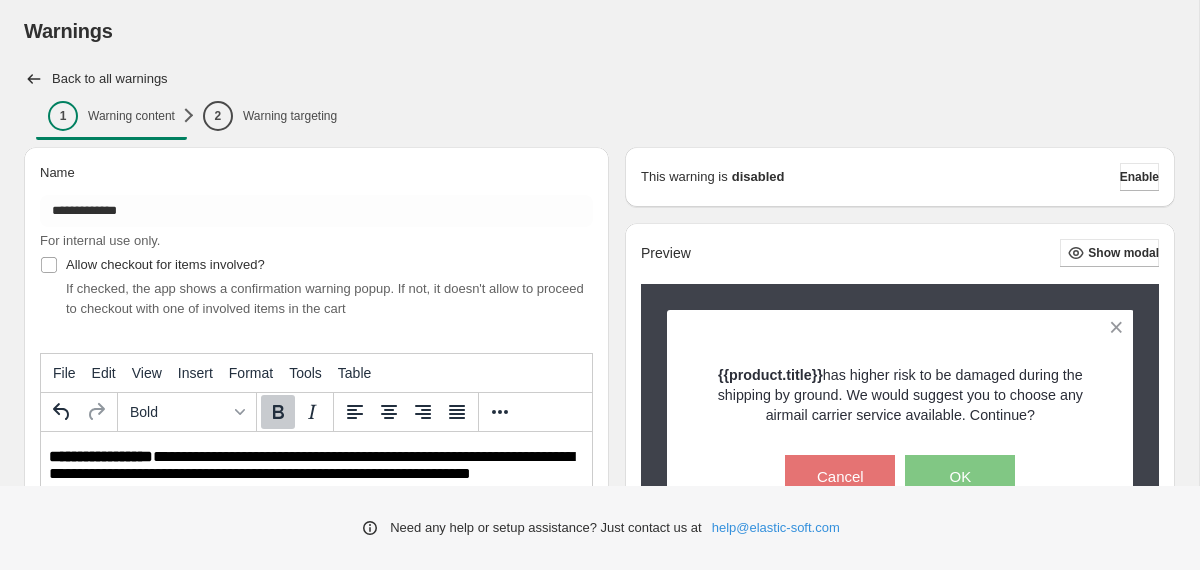 scroll, scrollTop: 0, scrollLeft: 0, axis: both 